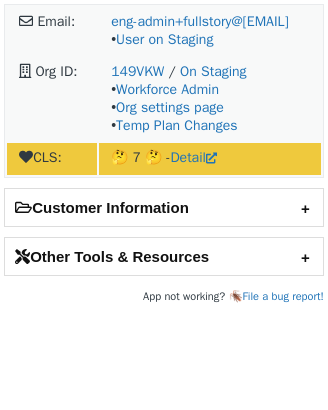 scroll, scrollTop: 0, scrollLeft: 0, axis: both 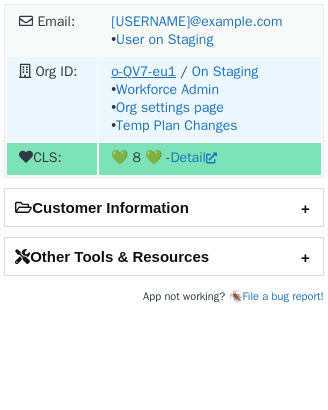 click on "o-QV7-eu1" at bounding box center [143, 71] 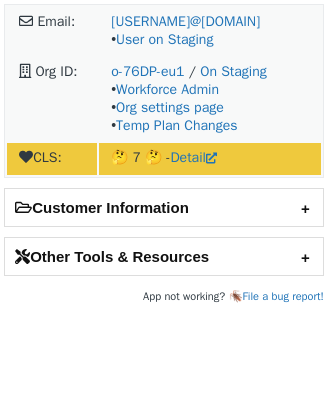 scroll, scrollTop: 0, scrollLeft: 0, axis: both 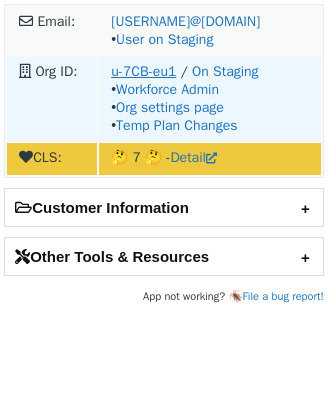 click on "u-7CB-eu1" at bounding box center (143, 71) 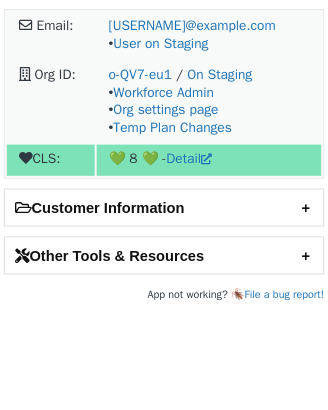 scroll, scrollTop: 0, scrollLeft: 0, axis: both 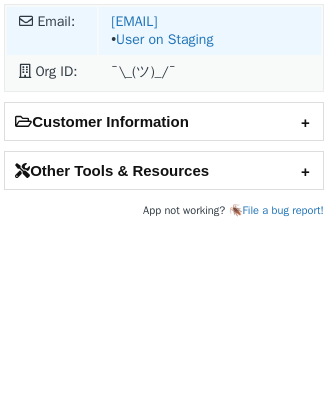click on "sara.barker@withmarmalade.com •  User on Staging" at bounding box center [210, 31] 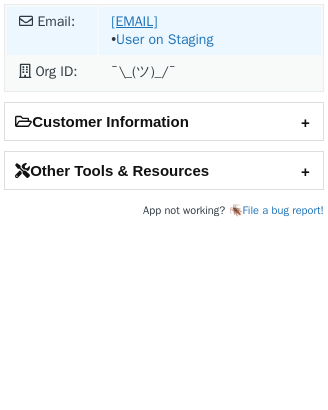 click on "[USERNAME]@example.com" at bounding box center (134, 21) 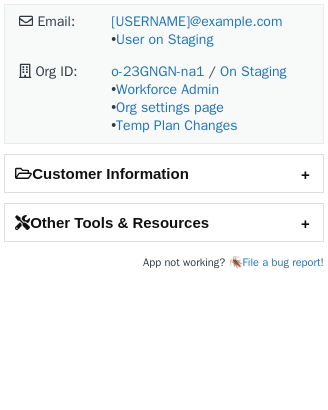 scroll, scrollTop: 0, scrollLeft: 0, axis: both 